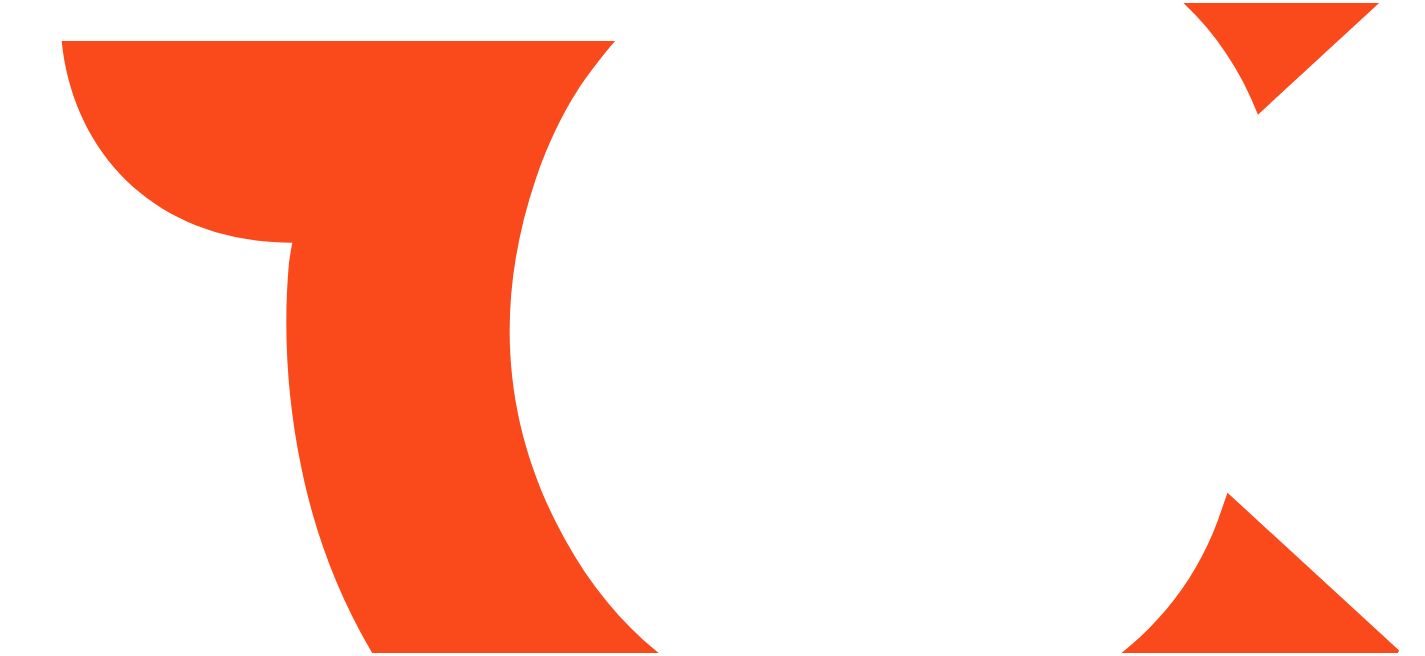 scroll, scrollTop: 0, scrollLeft: 0, axis: both 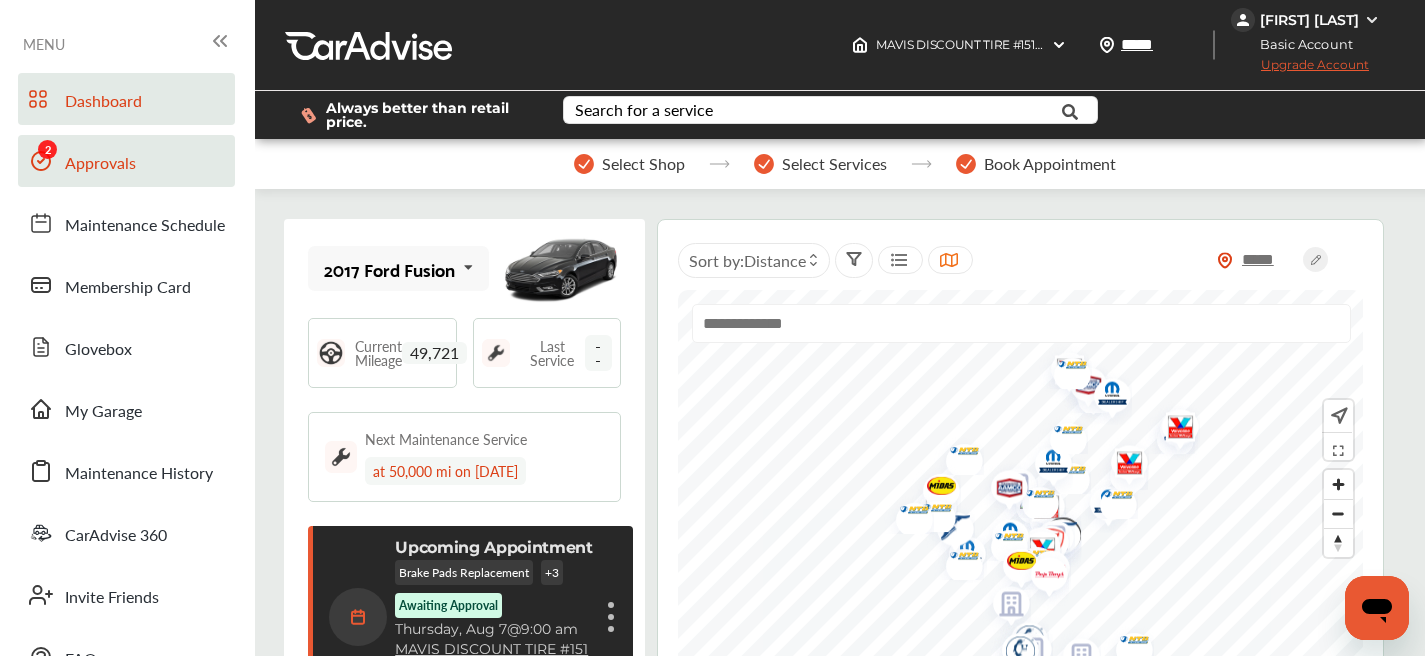 click on "Approvals" at bounding box center (126, 161) 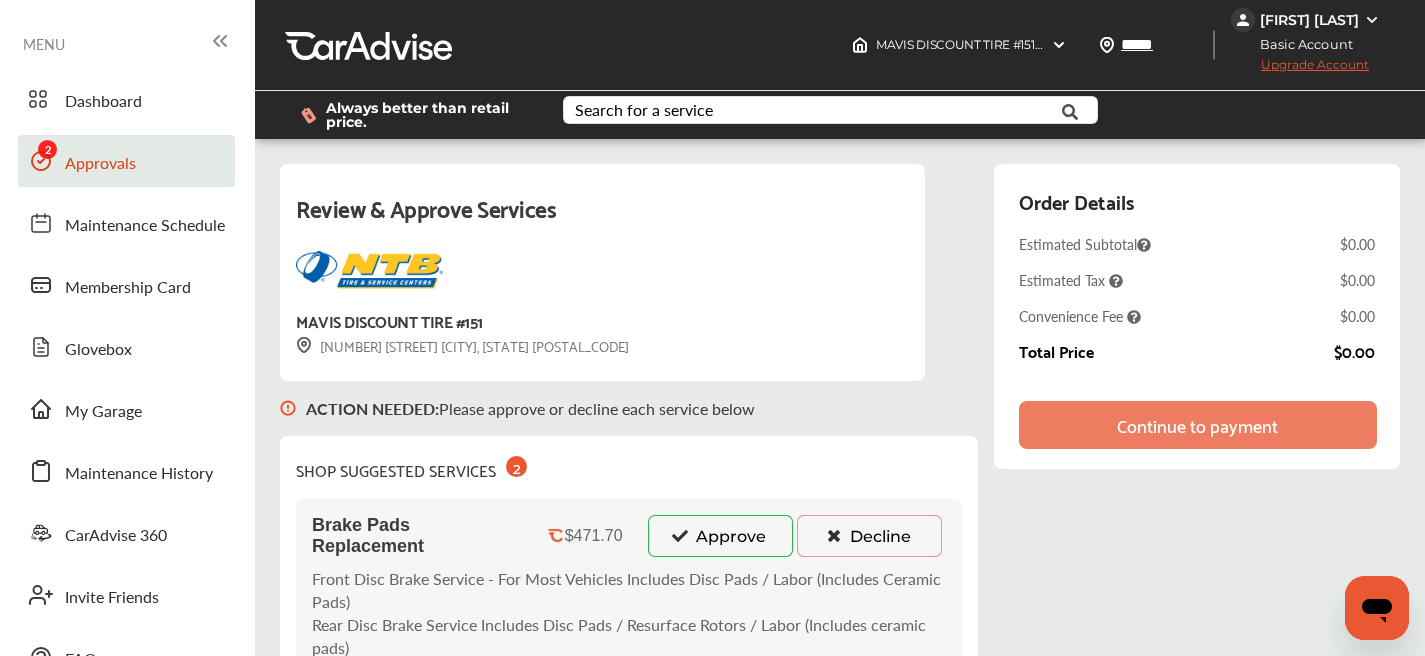 click on "Basic   Account" at bounding box center (1300, 44) 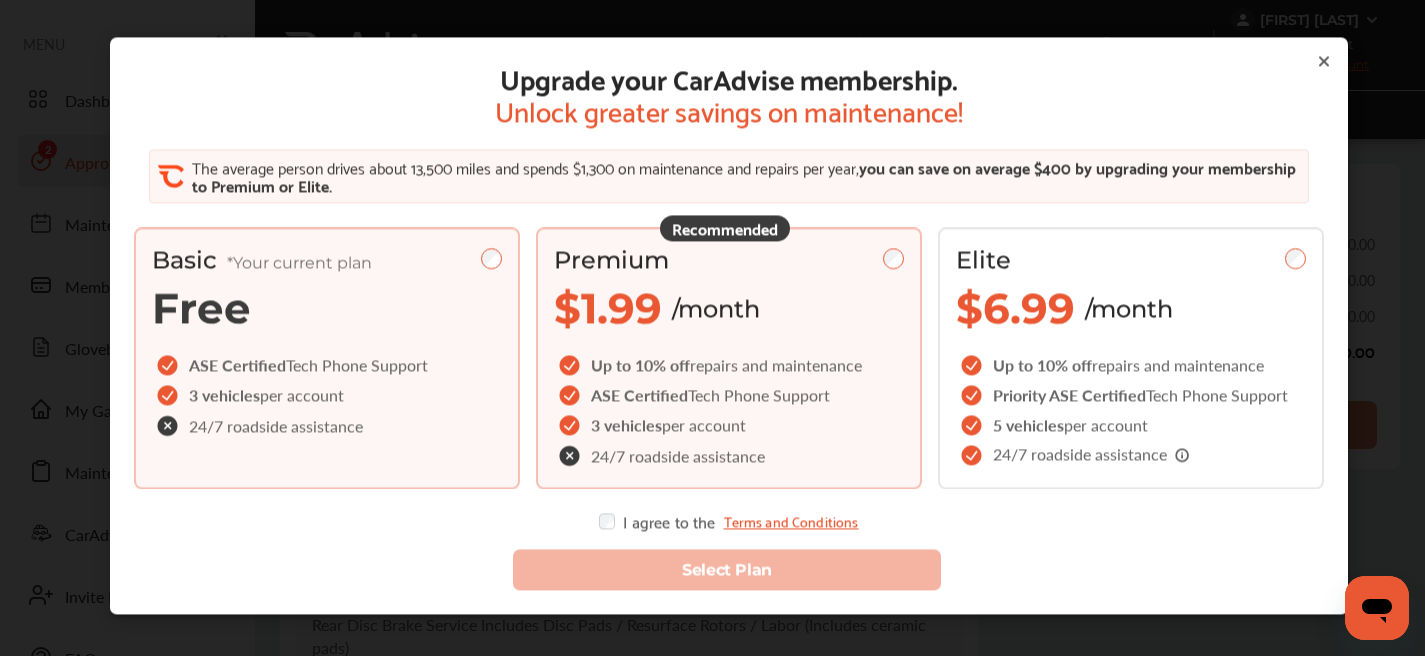 click on "Premium" at bounding box center [729, 259] 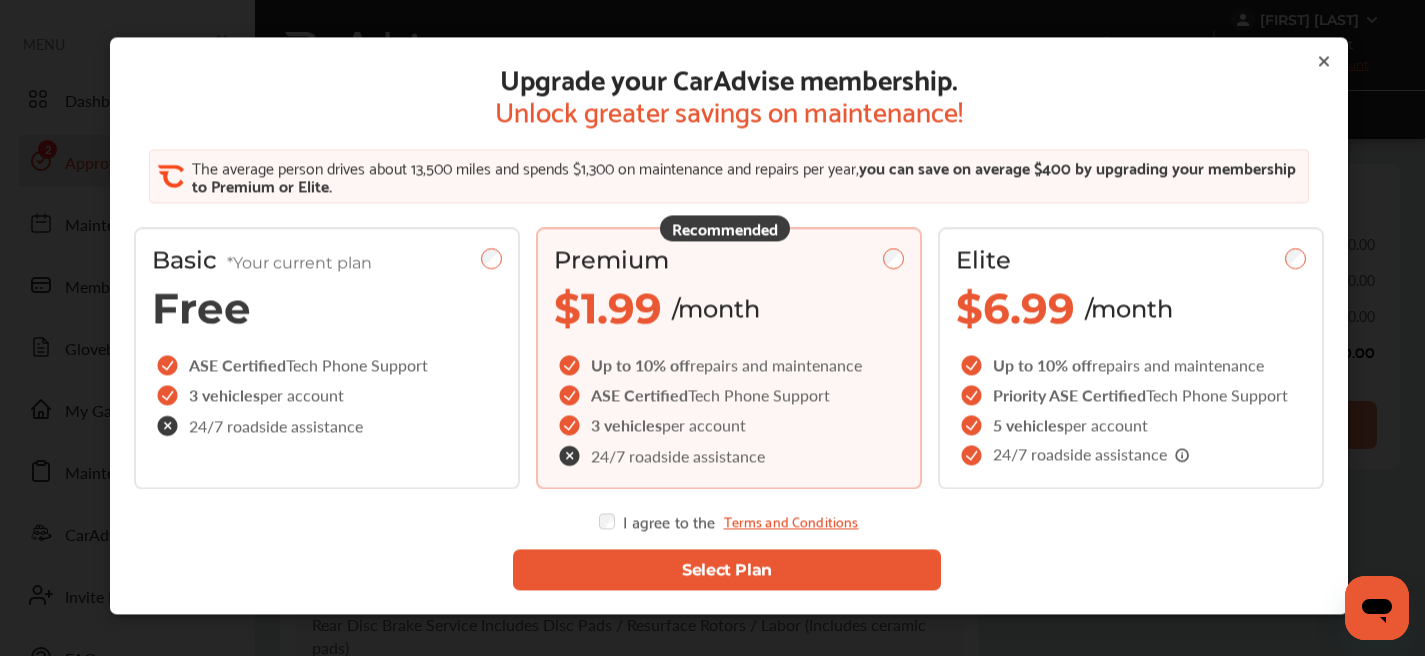 click 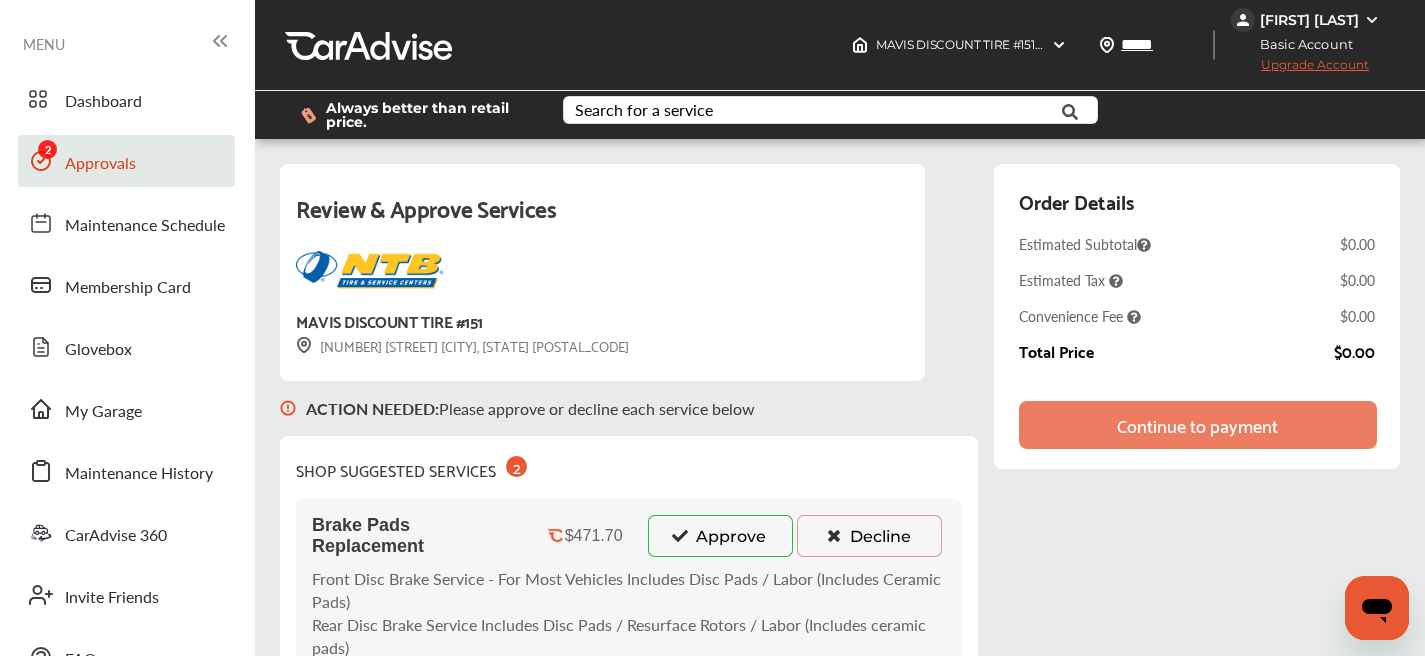 click on "Approve" at bounding box center [720, 536] 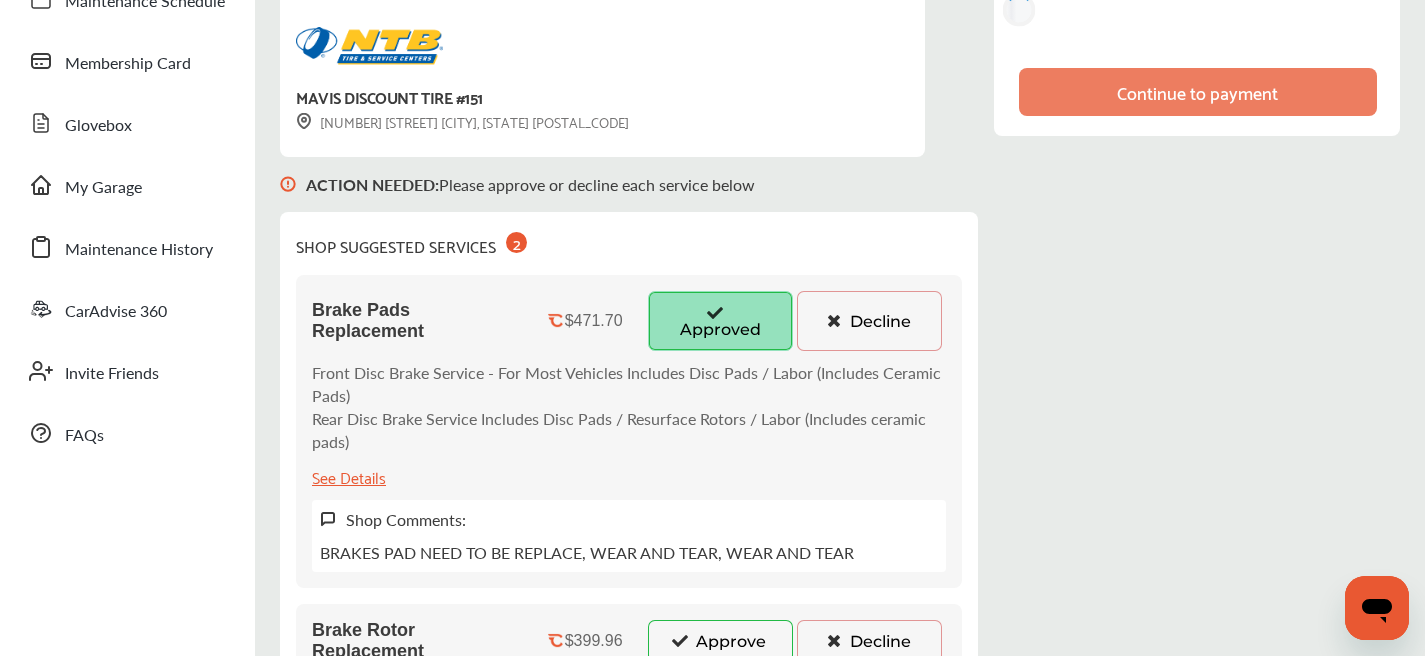 scroll, scrollTop: 525, scrollLeft: 0, axis: vertical 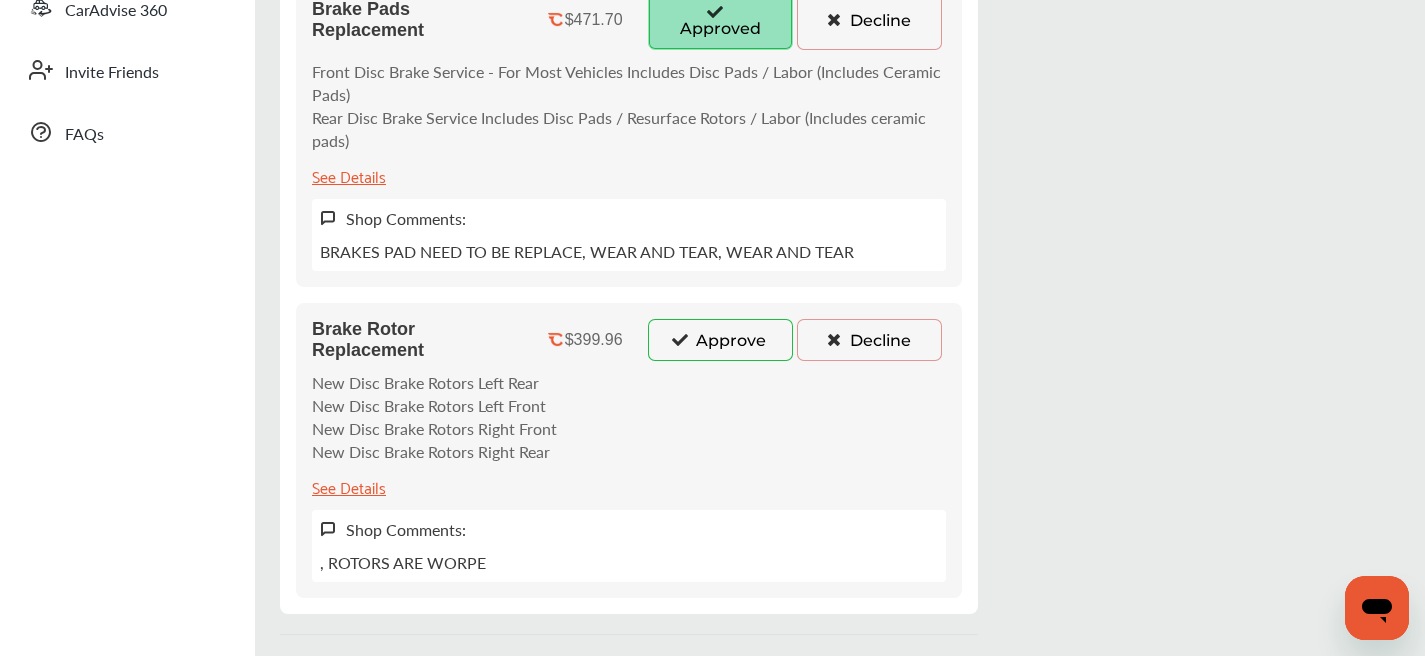 click on "Approve" at bounding box center (720, 340) 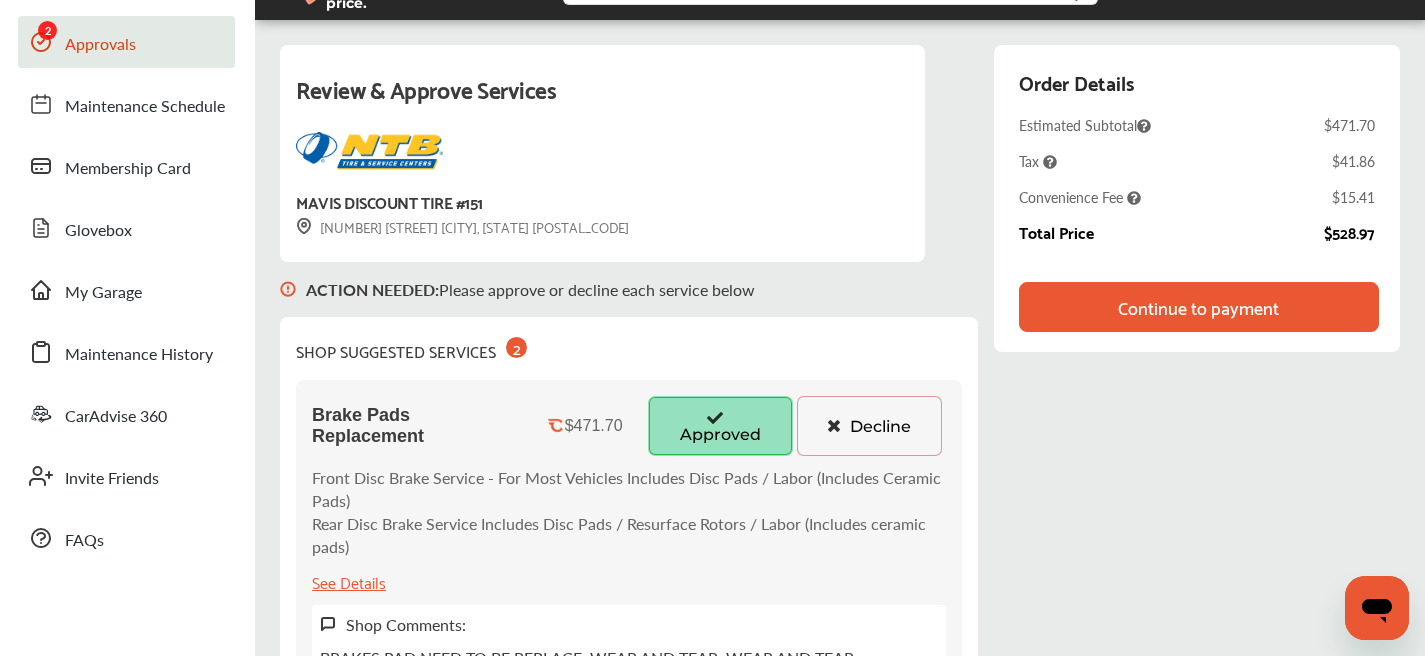 scroll, scrollTop: 0, scrollLeft: 0, axis: both 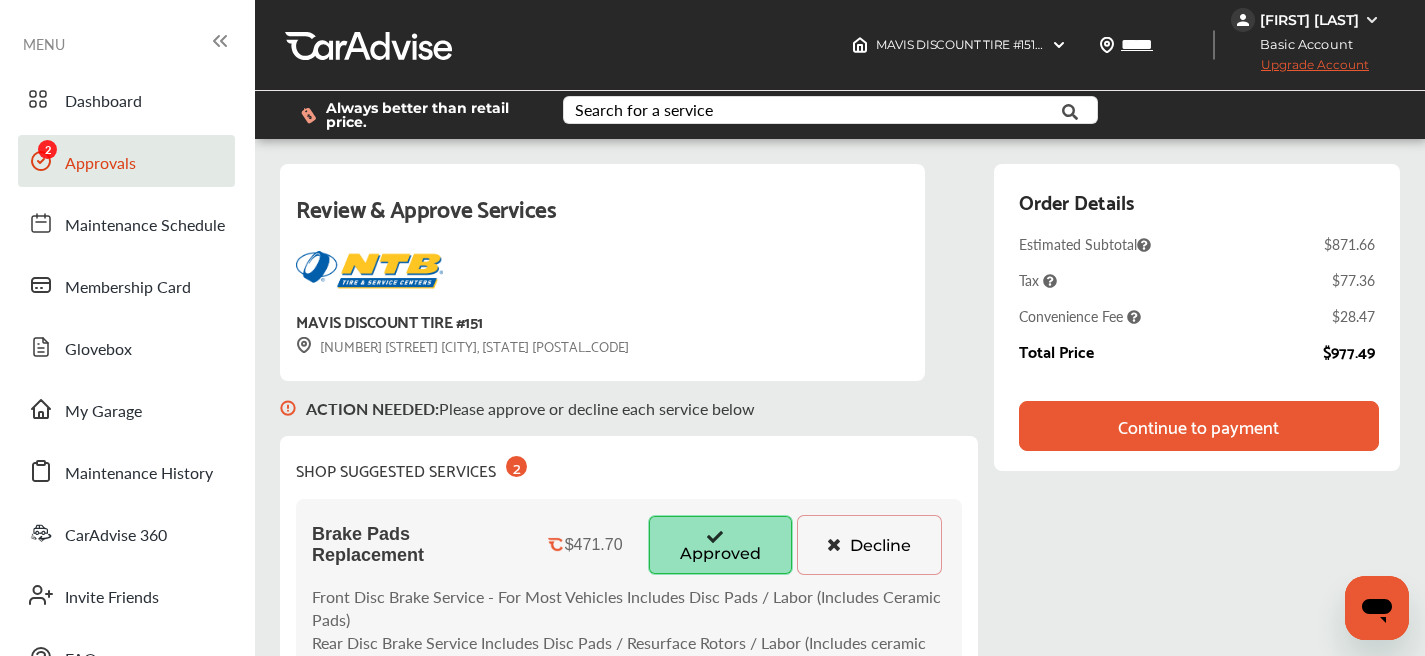 click on "Upgrade Account" at bounding box center [1300, 69] 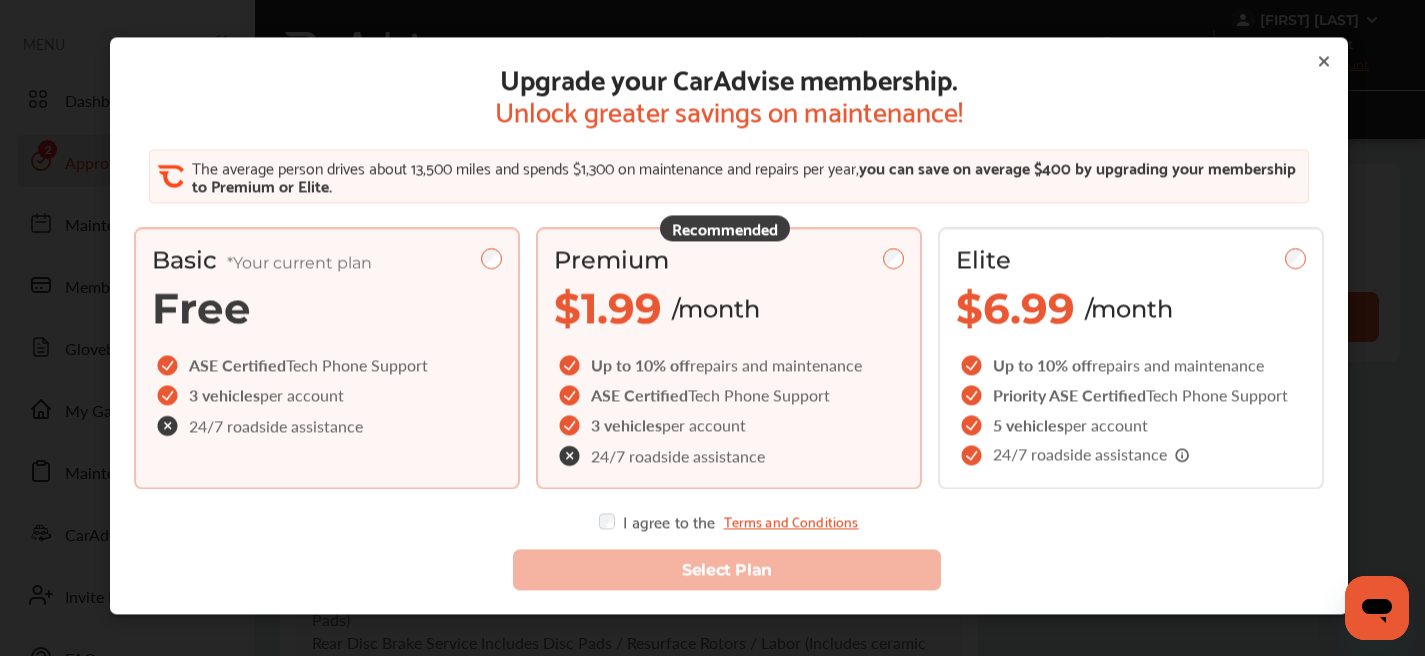 click on "Recommended Premium $1.99  /month Up to 10% off  repairs and maintenance ASE Certified  Tech Phone Support  3 vehicles  per account 24/7 roadside assistance" at bounding box center (729, 358) 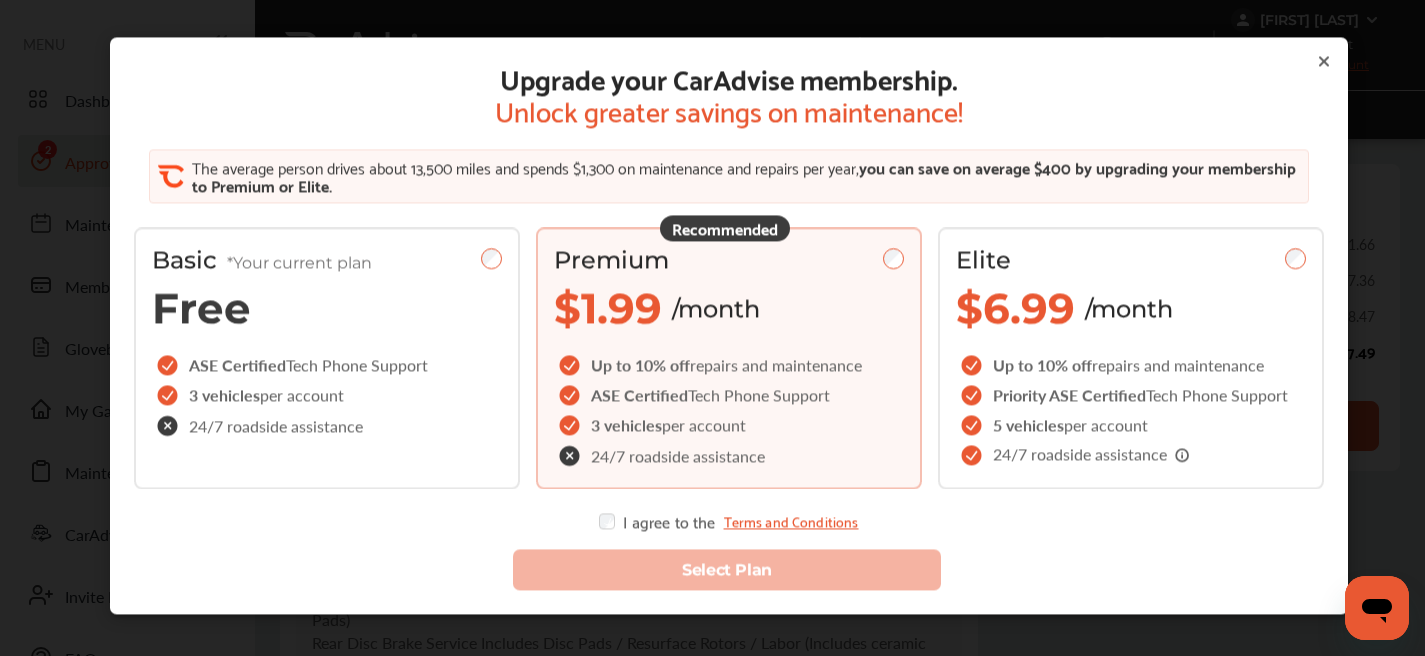 click on "Select Plan" at bounding box center [729, 559] 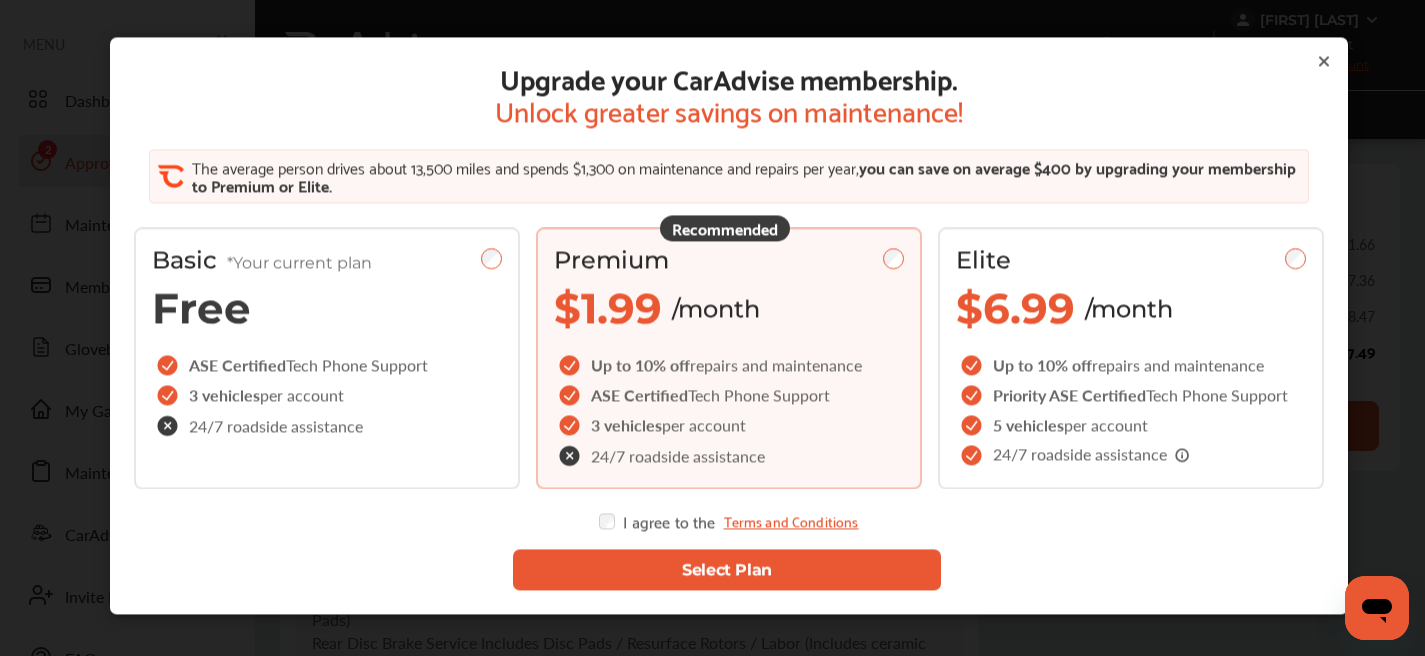 click on "Select Plan" at bounding box center (727, 569) 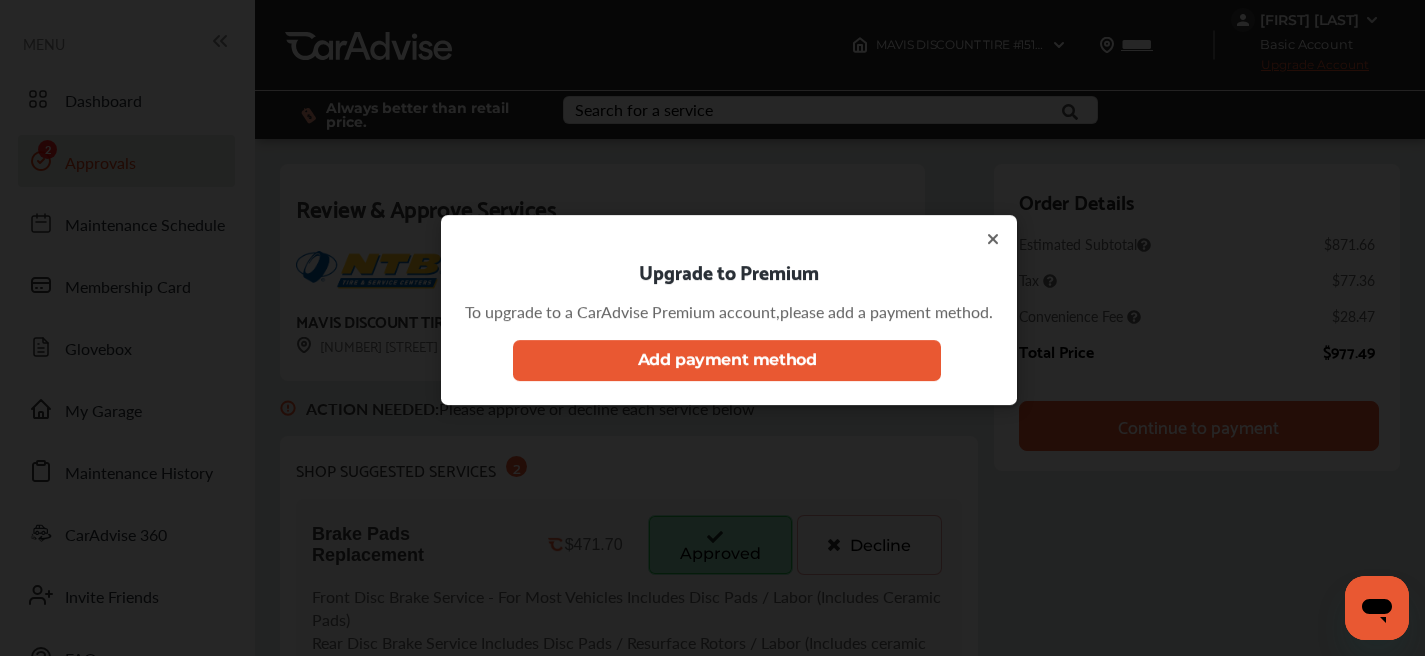 click on "Add payment method" at bounding box center [727, 359] 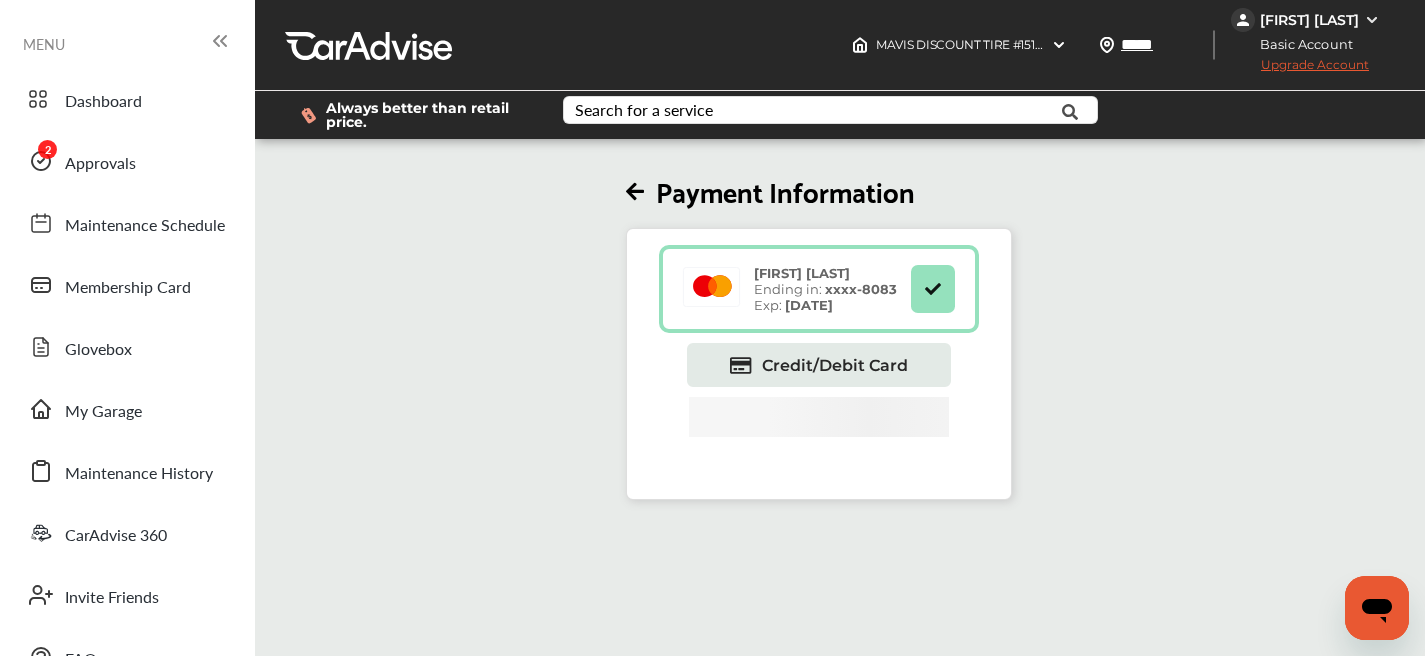 click on "Upgrade Account" at bounding box center (1300, 69) 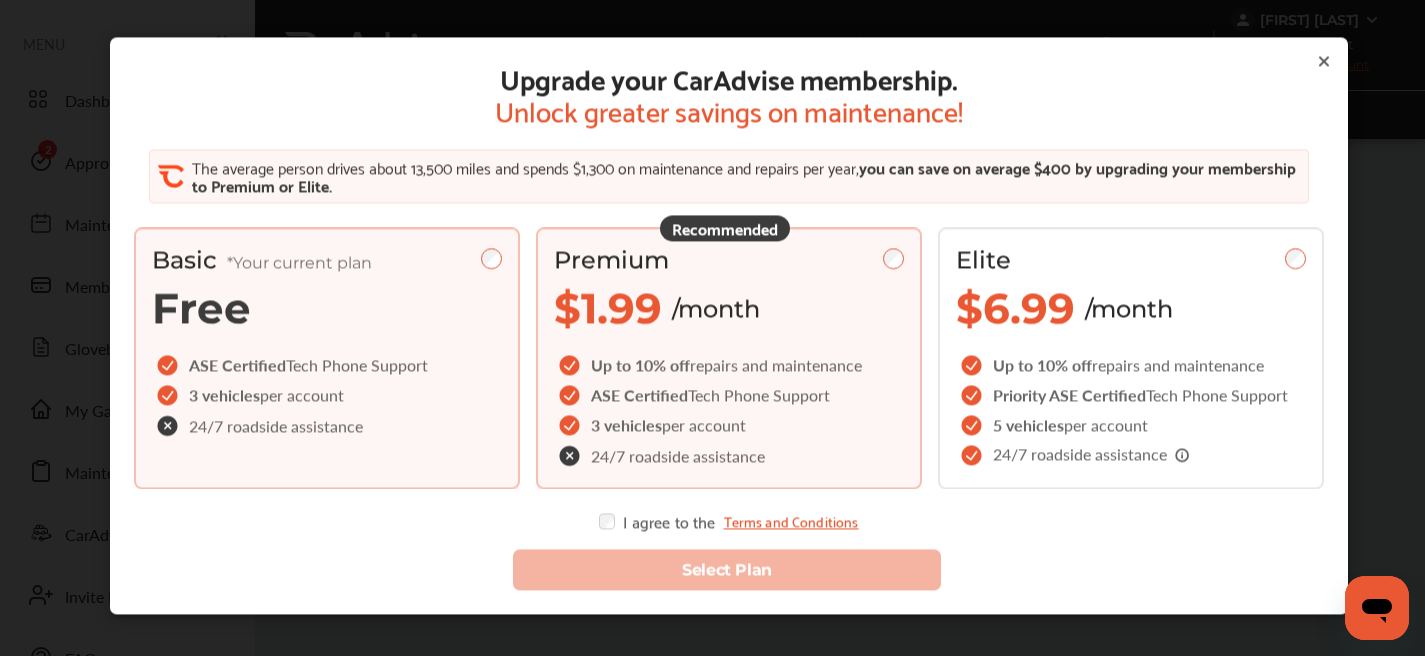 click on "Premium" at bounding box center [729, 259] 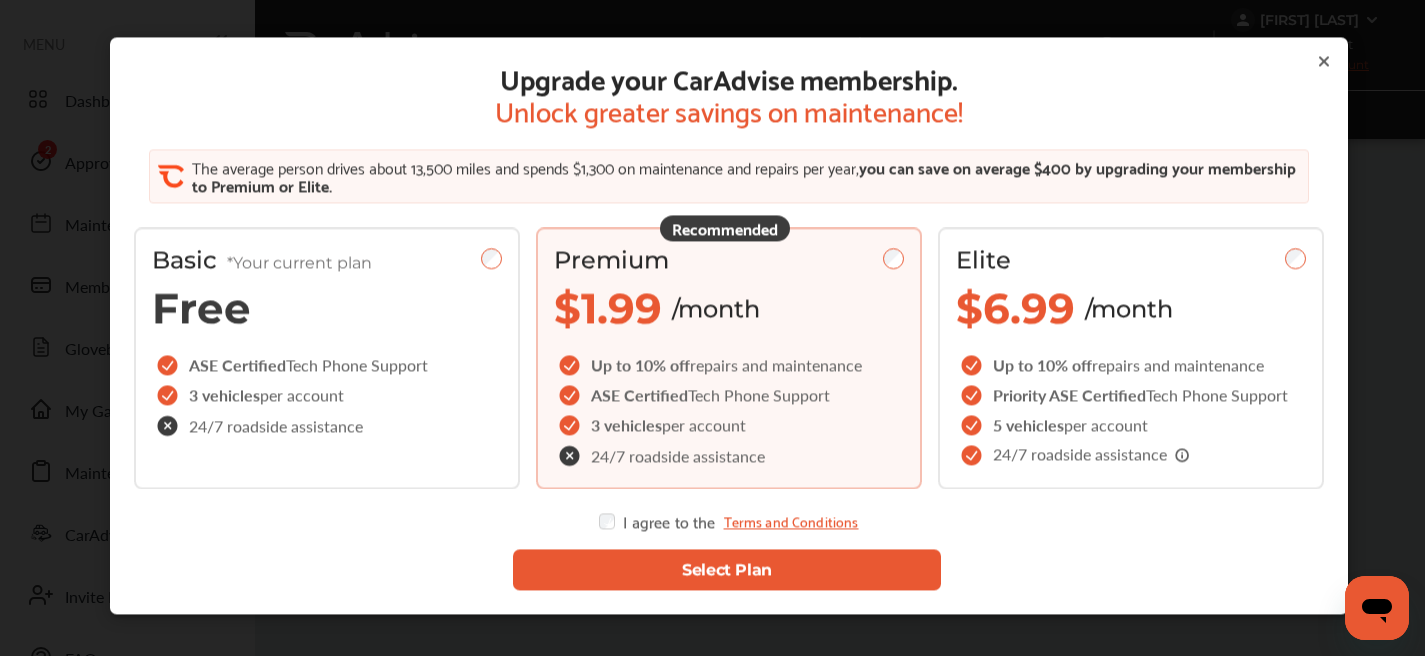 click on "Select Plan" at bounding box center [727, 569] 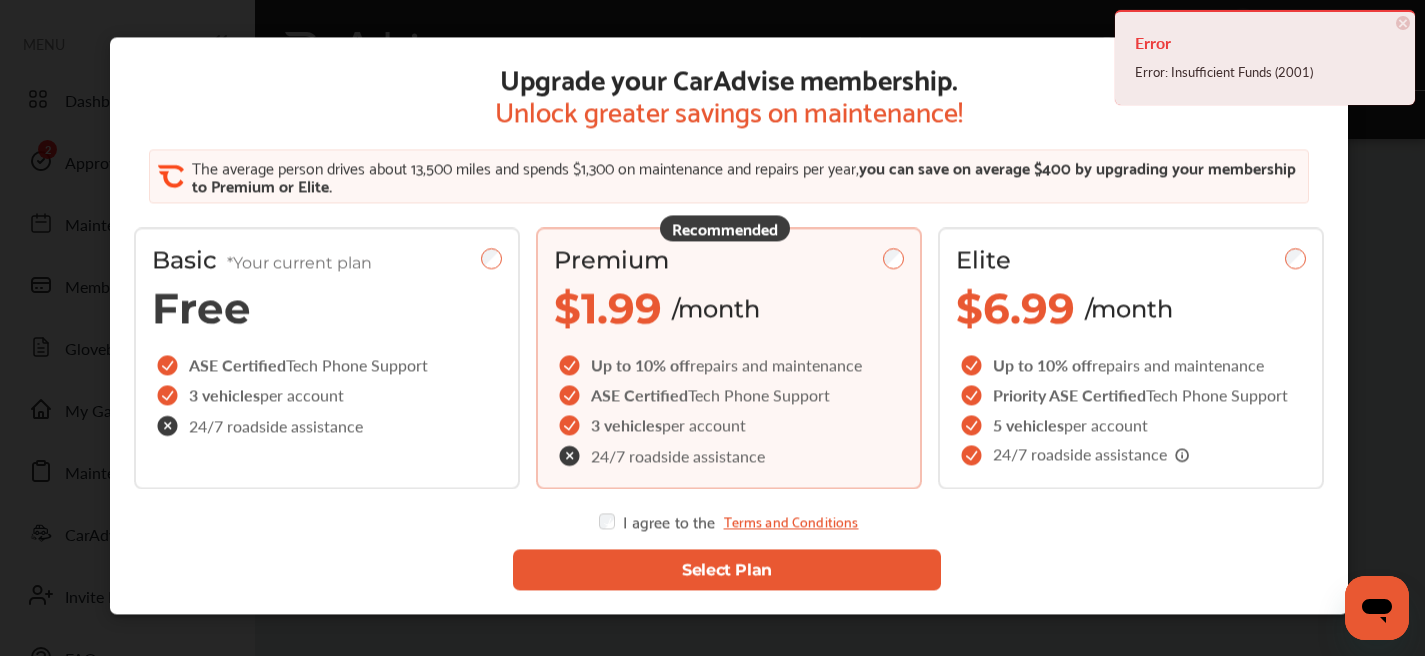 click on "Error Error: Insufficient Funds (2001) × Dismiss" at bounding box center [1265, 57] 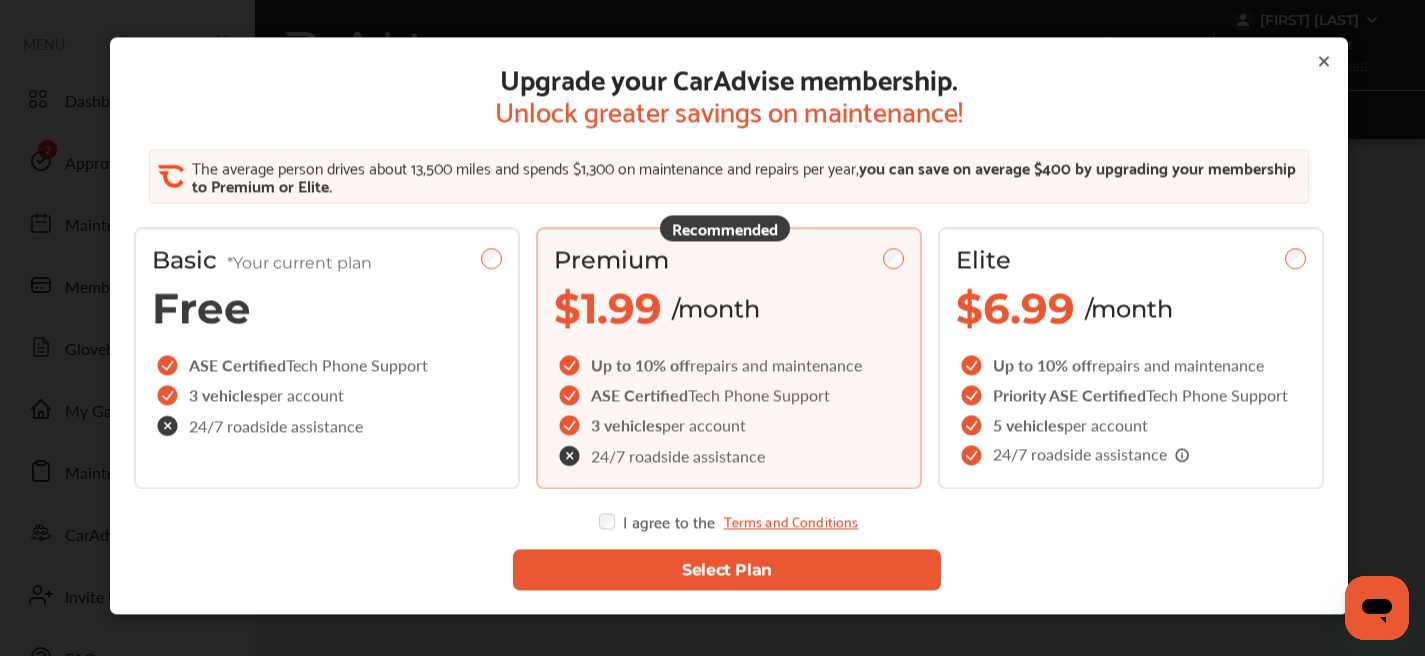click 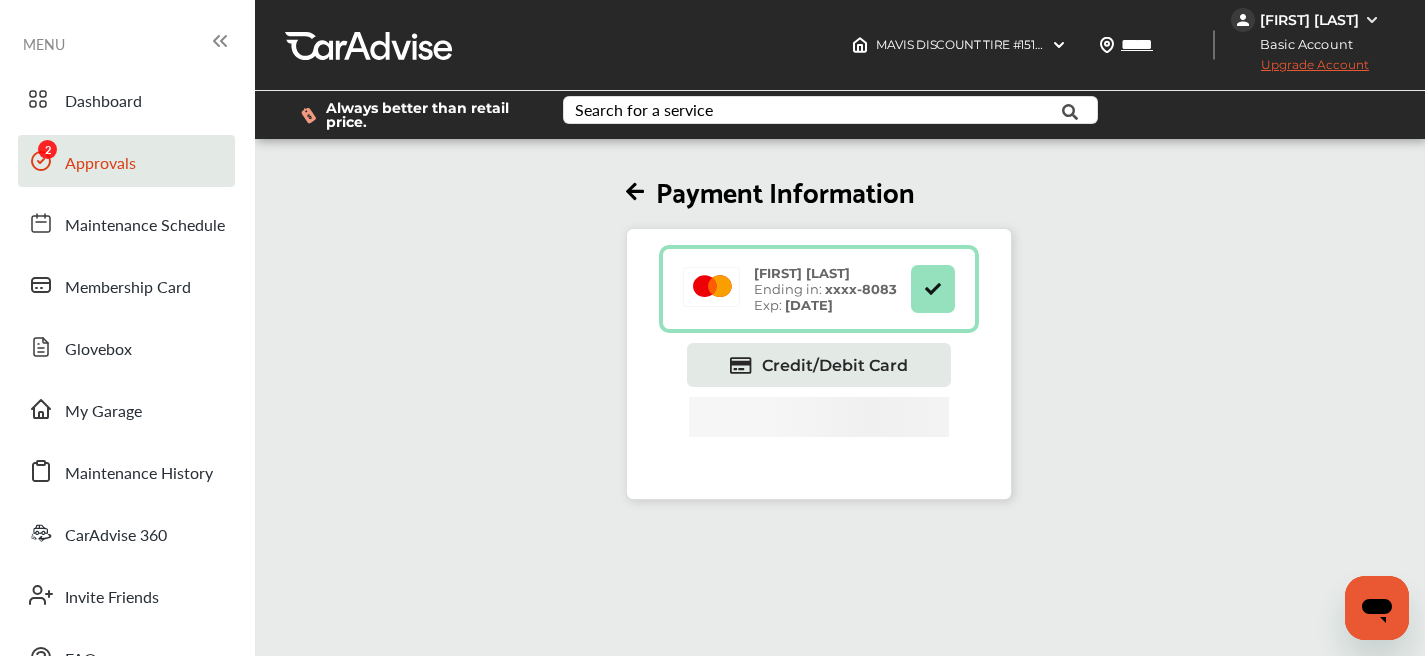 click on "Approvals" at bounding box center (126, 161) 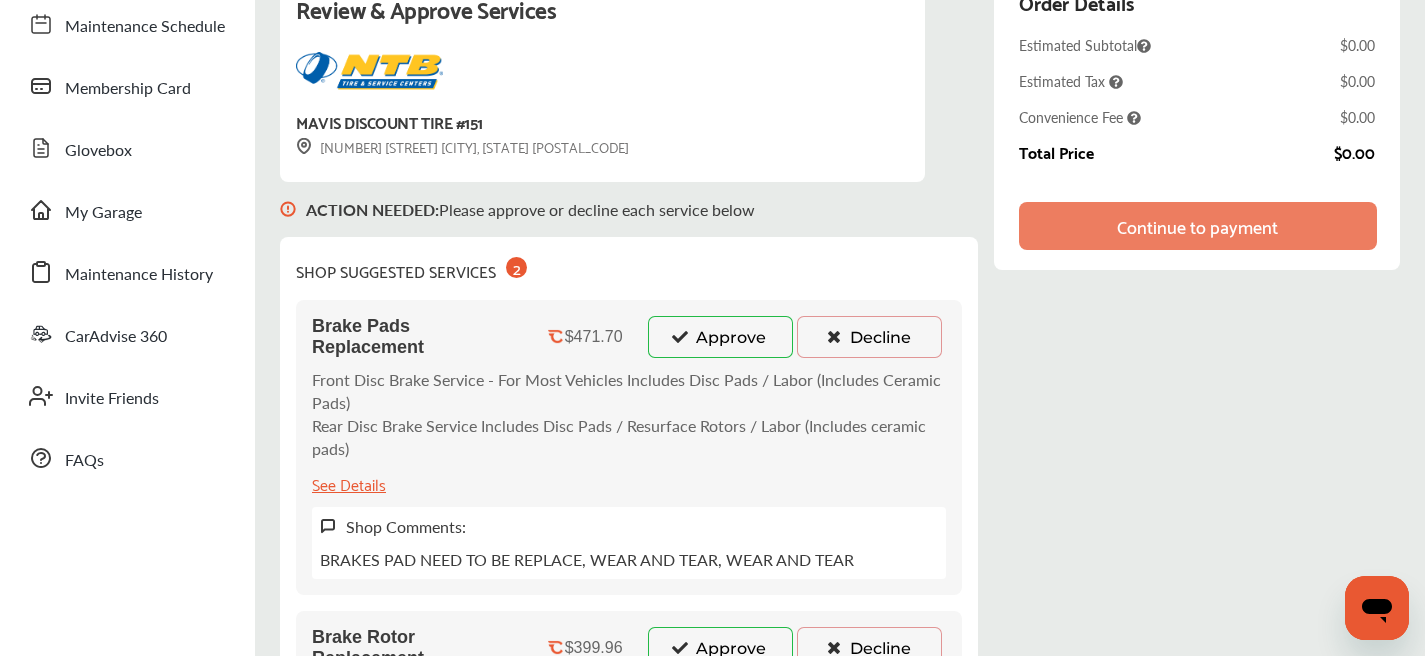 scroll, scrollTop: 201, scrollLeft: 0, axis: vertical 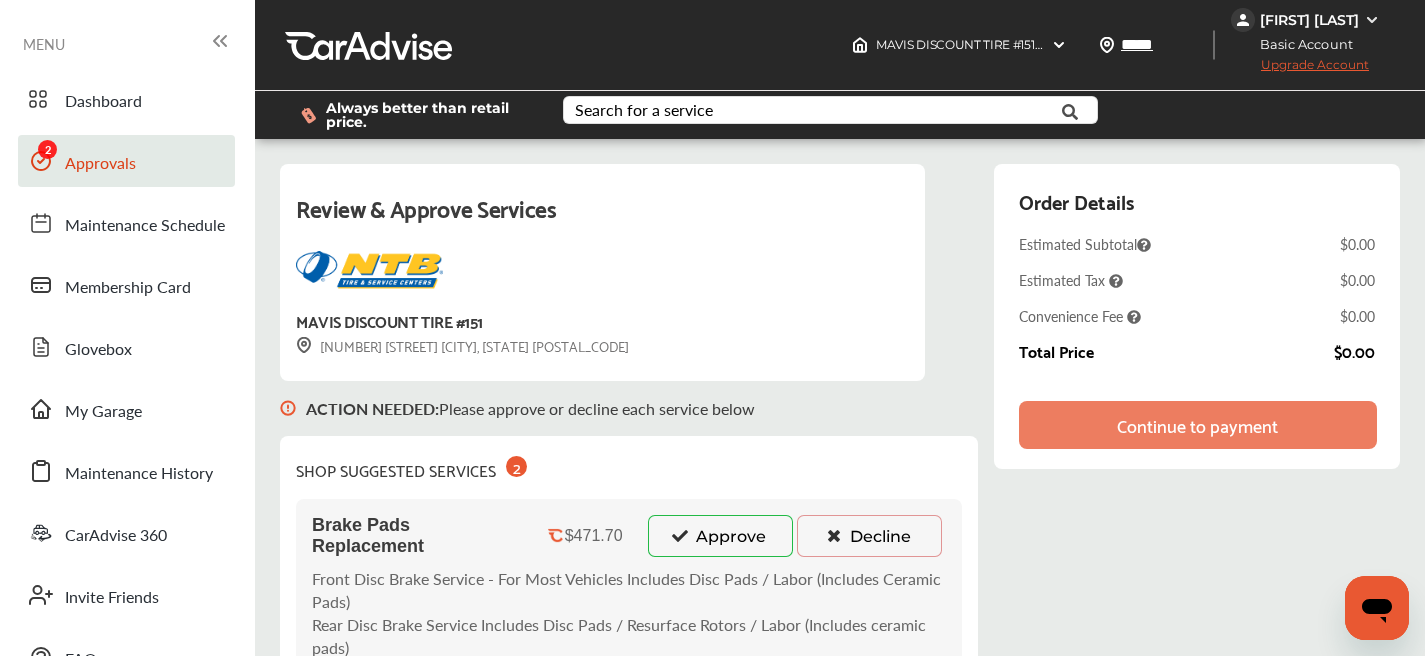 click on "Upgrade Account" at bounding box center [1300, 69] 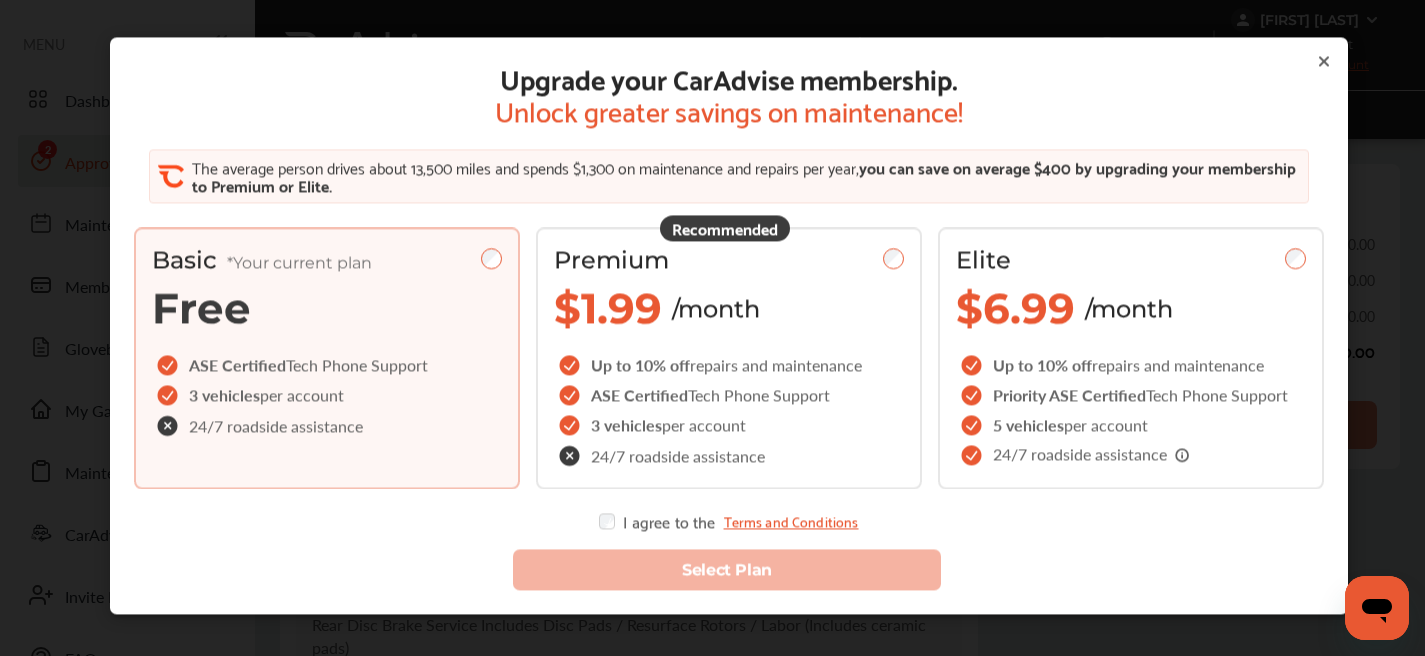 click on "Upgrade your CarAdvise membership.  Unlock greater savings on maintenance! The average person drives about 13,500 miles and spends $1,300 on maintenance and repairs per year,   you can save on average $400 by upgrading your membership to Premium or Elite. Basic *Your current plan Free ASE Certified  Tech Phone Support  3 vehicles  per account 24/7 roadside assistance Recommended Premium $1.99  /month Up to 10% off  repairs and maintenance ASE Certified  Tech Phone Support  3 vehicles  per account 24/7 roadside assistance Elite $6.99  /month Up to 10% off  repairs and maintenance Priority ASE Certified  Tech Phone Support  5 vehicles  per account 24/7 roadside assistance
I agree to the Terms and Conditions" at bounding box center [729, 295] 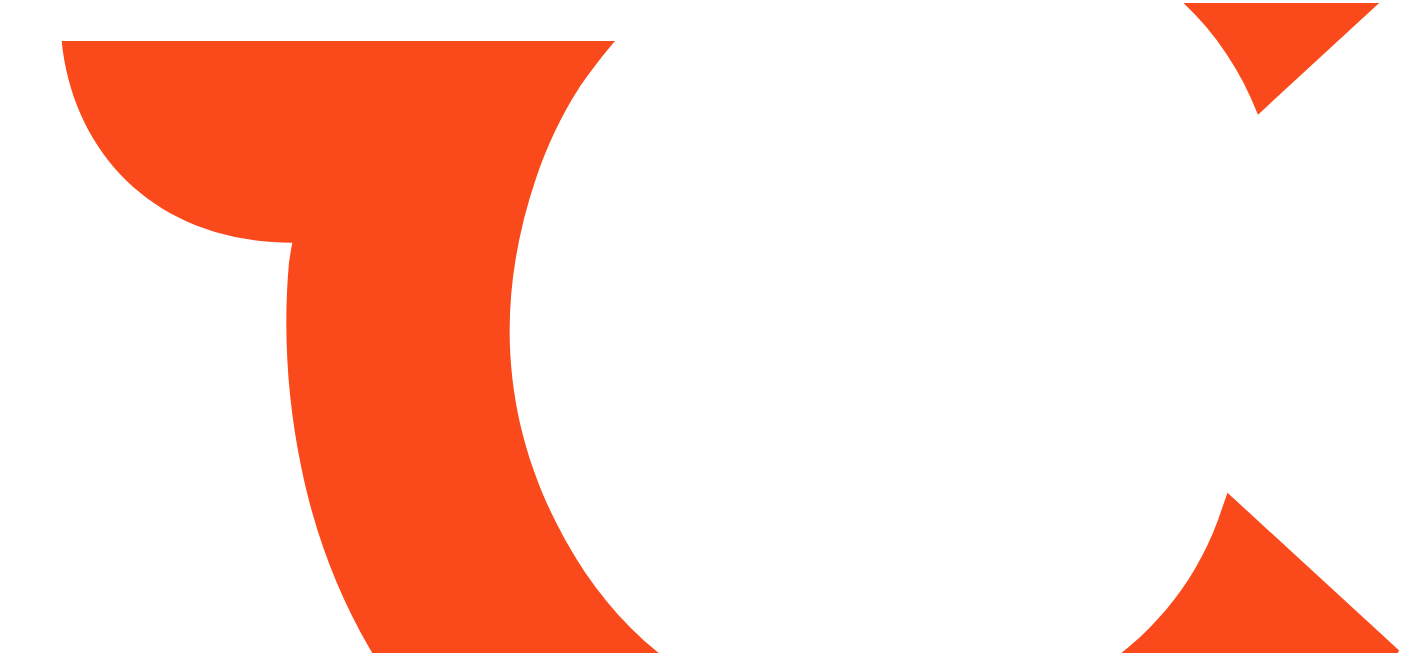 scroll, scrollTop: 0, scrollLeft: 0, axis: both 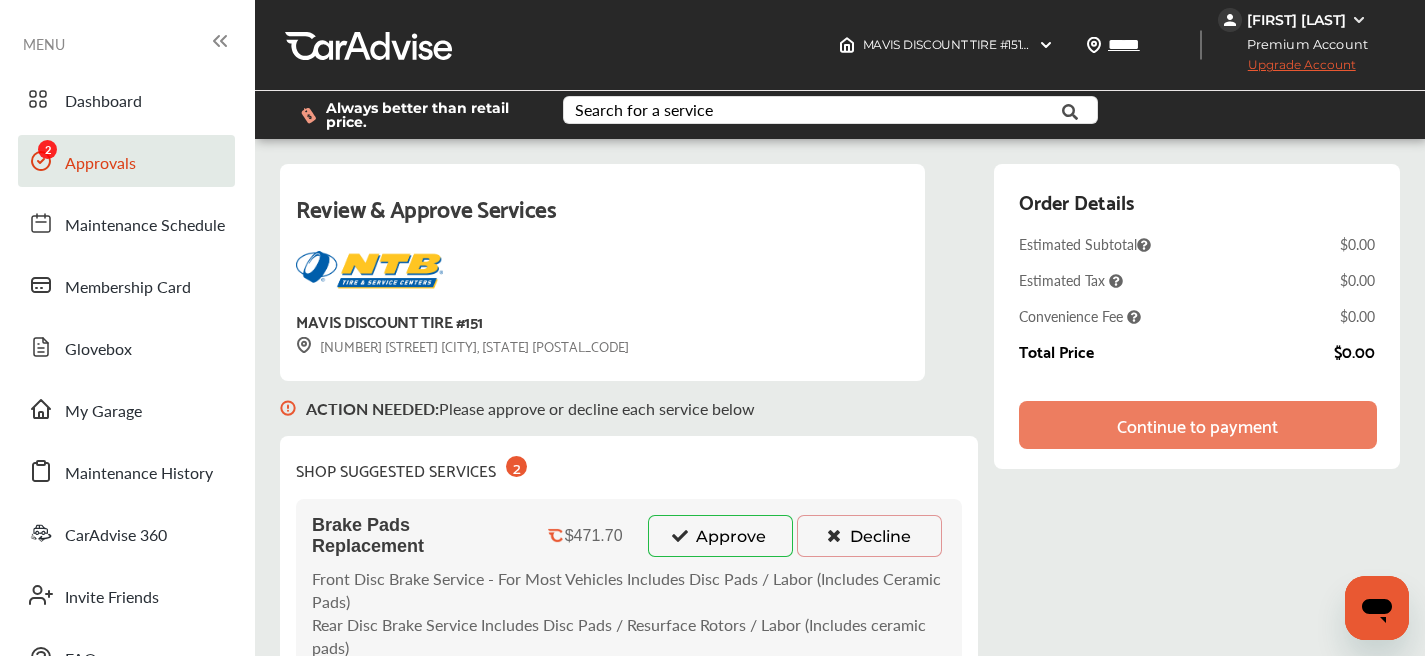 click on "Approve" at bounding box center (720, 536) 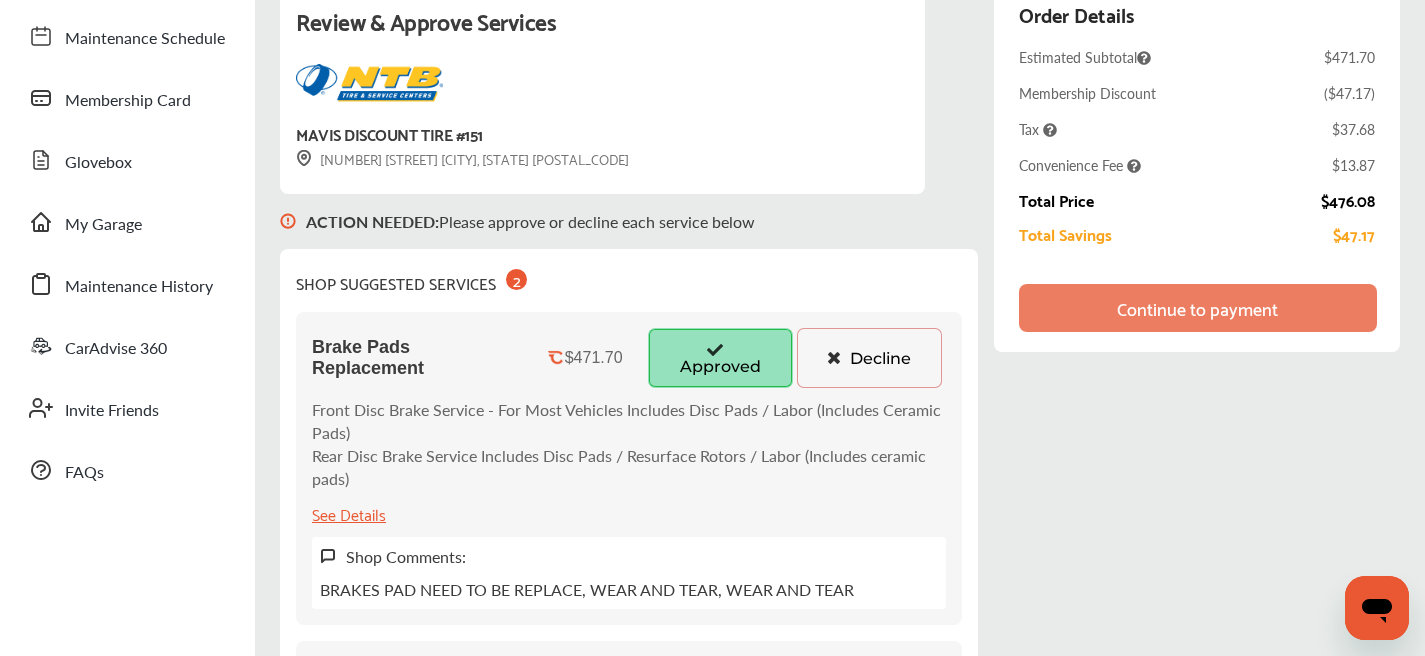 scroll, scrollTop: 231, scrollLeft: 0, axis: vertical 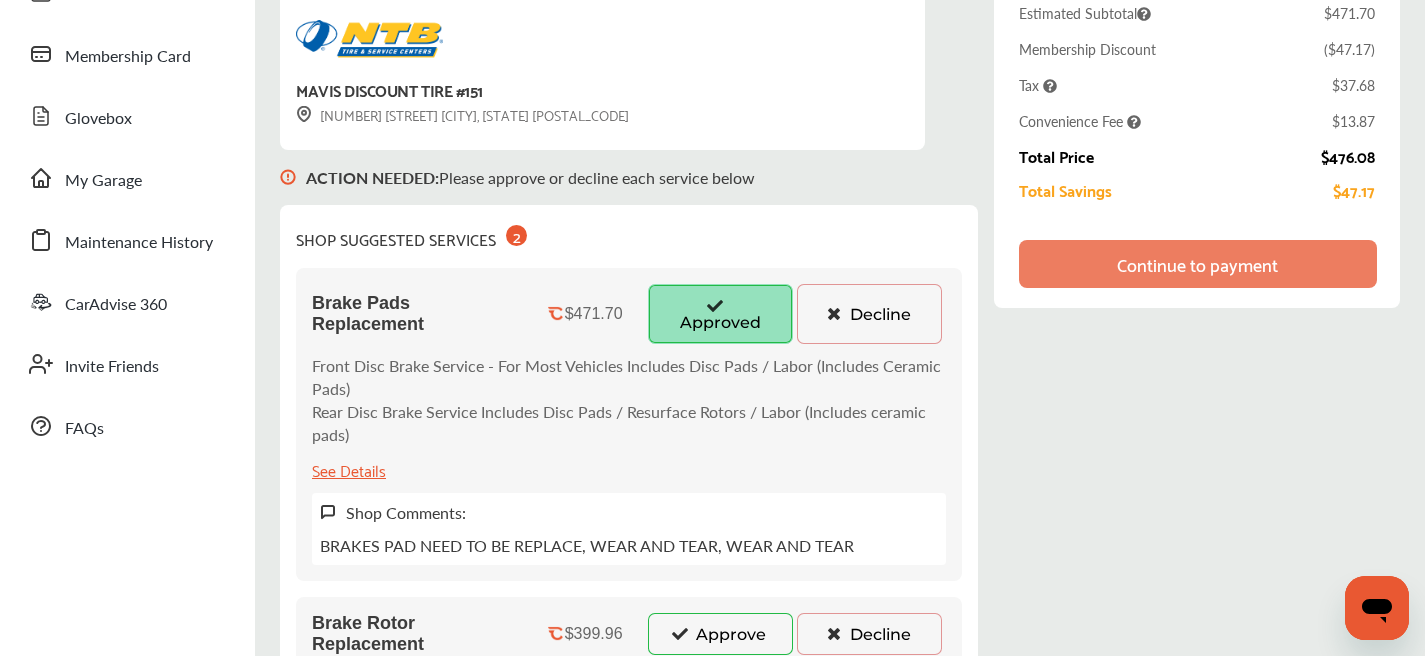 click on "Approve" at bounding box center (720, 634) 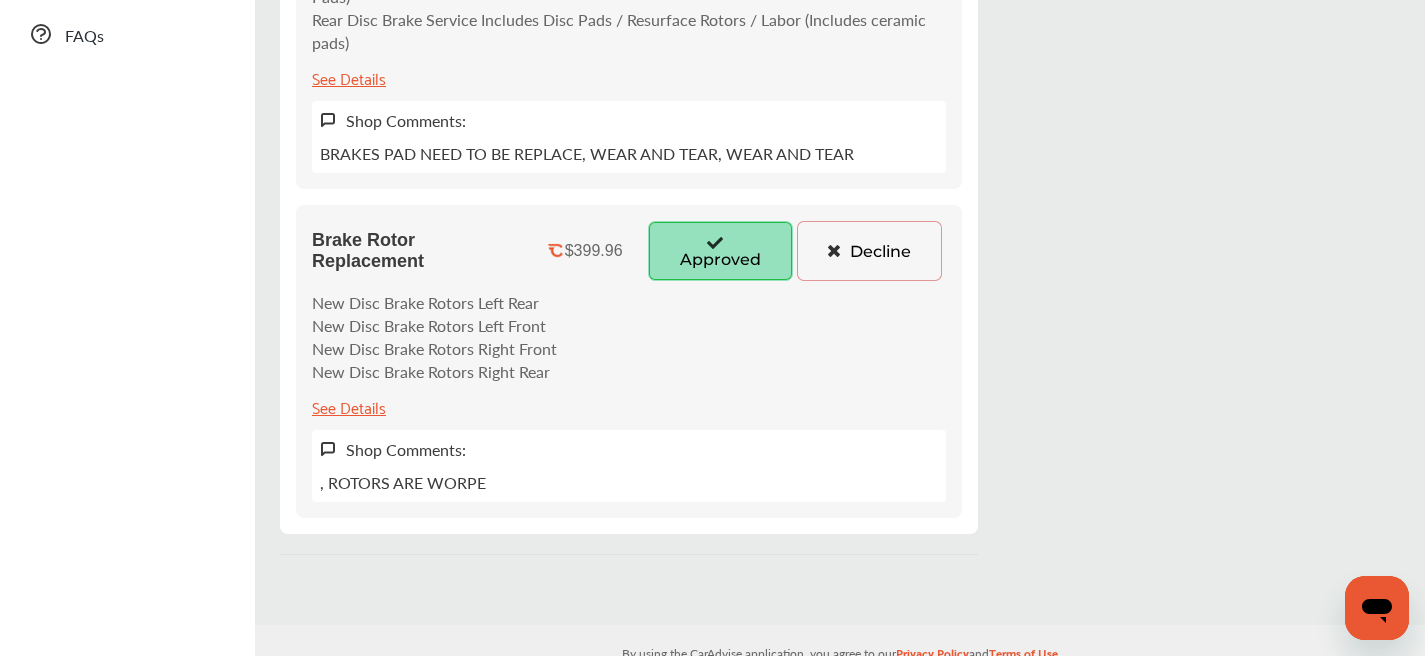 scroll, scrollTop: 0, scrollLeft: 0, axis: both 